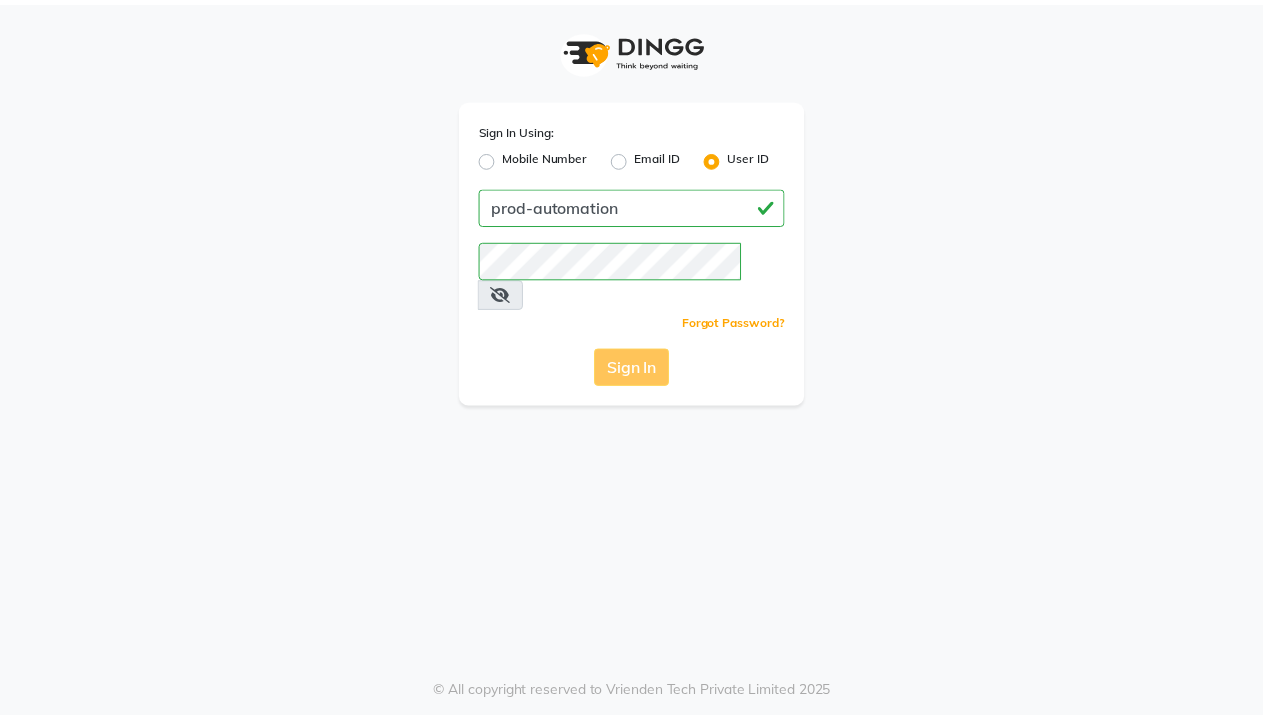 scroll, scrollTop: 0, scrollLeft: 0, axis: both 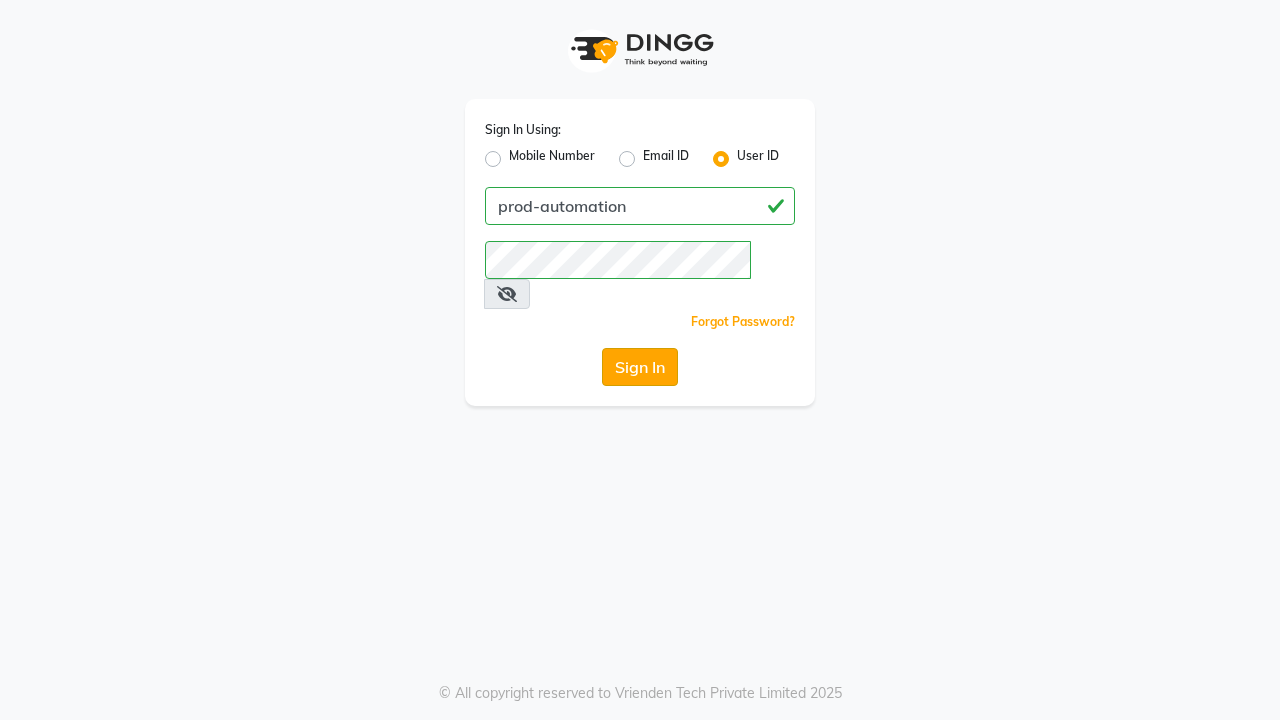 click on "Sign In" 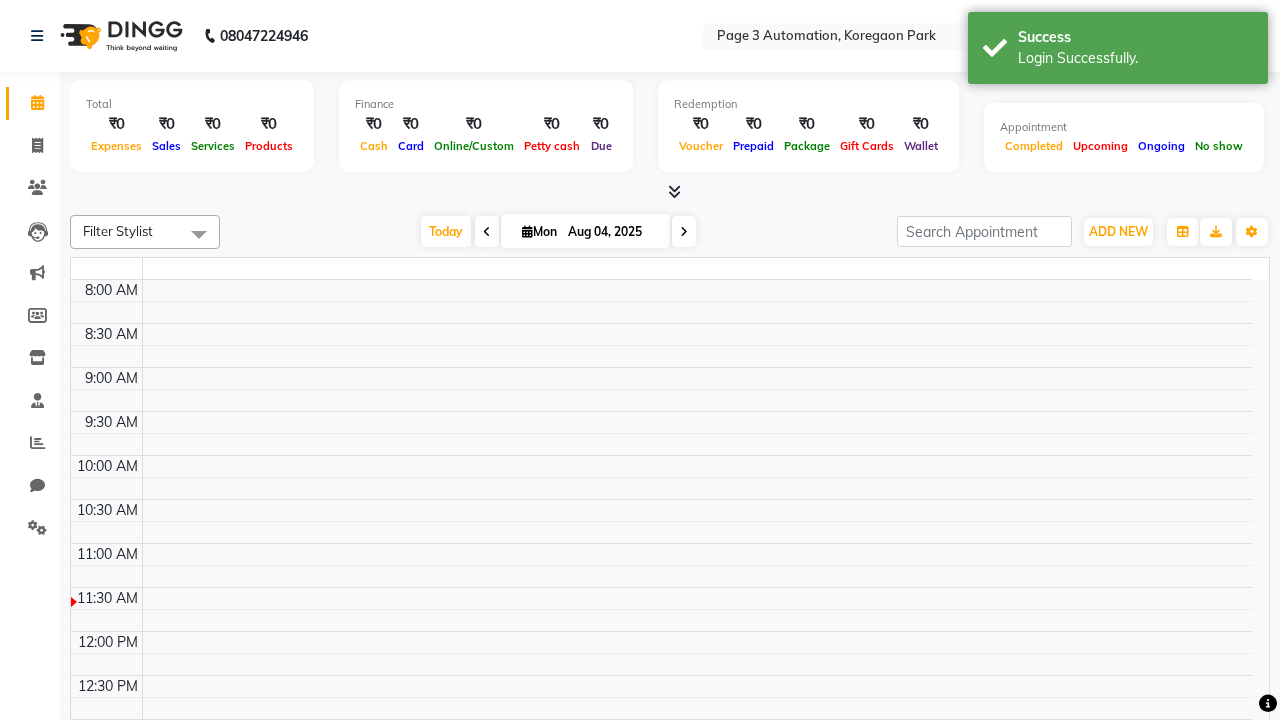 select on "en" 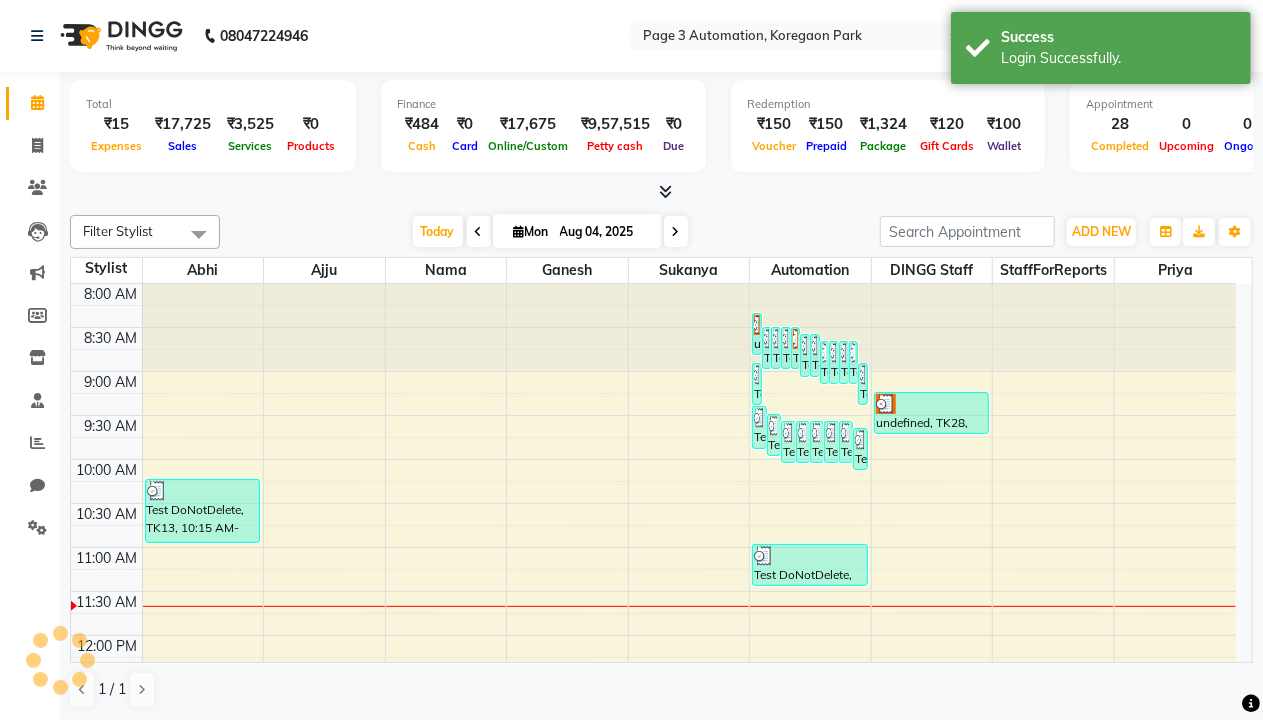 scroll, scrollTop: 0, scrollLeft: 0, axis: both 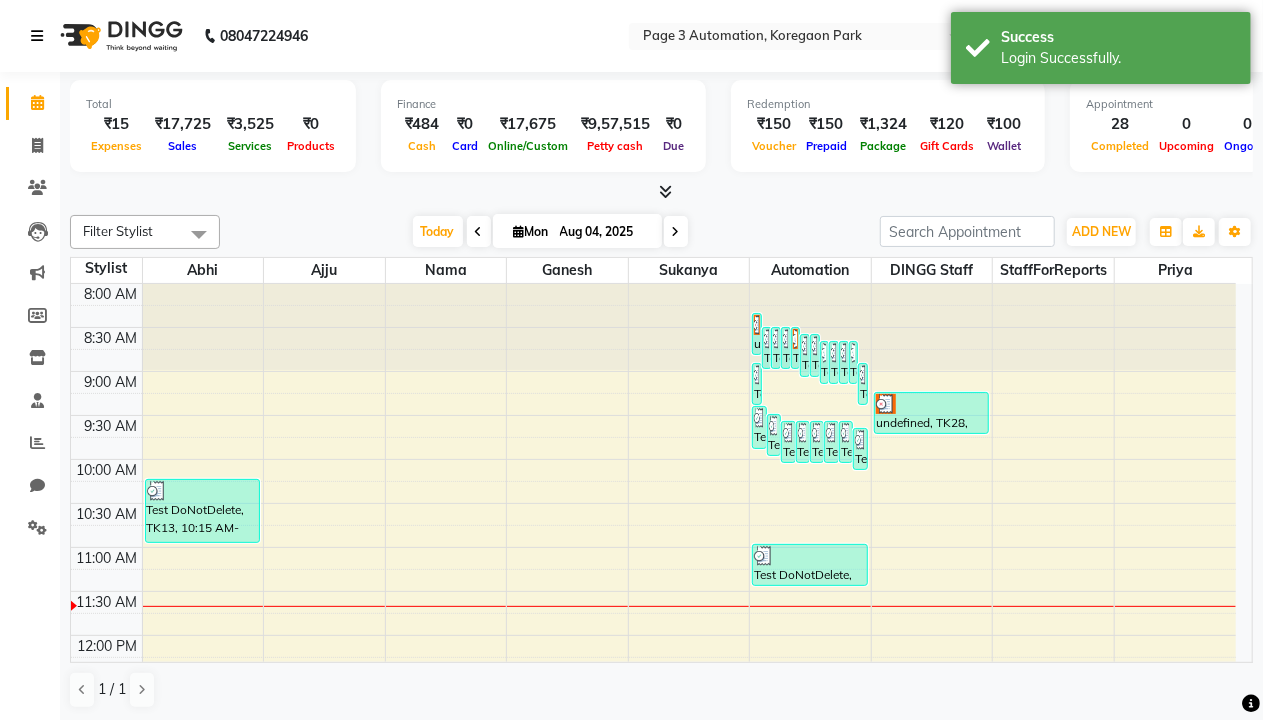click at bounding box center (37, 36) 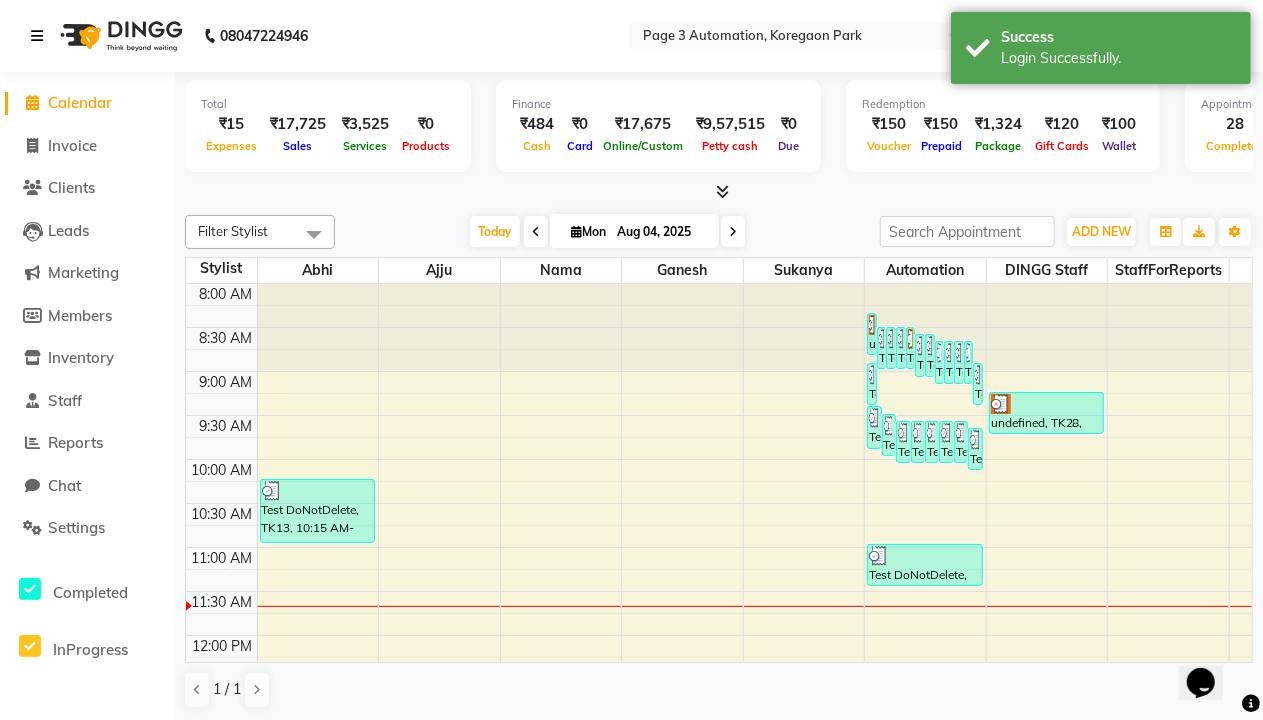scroll, scrollTop: 0, scrollLeft: 0, axis: both 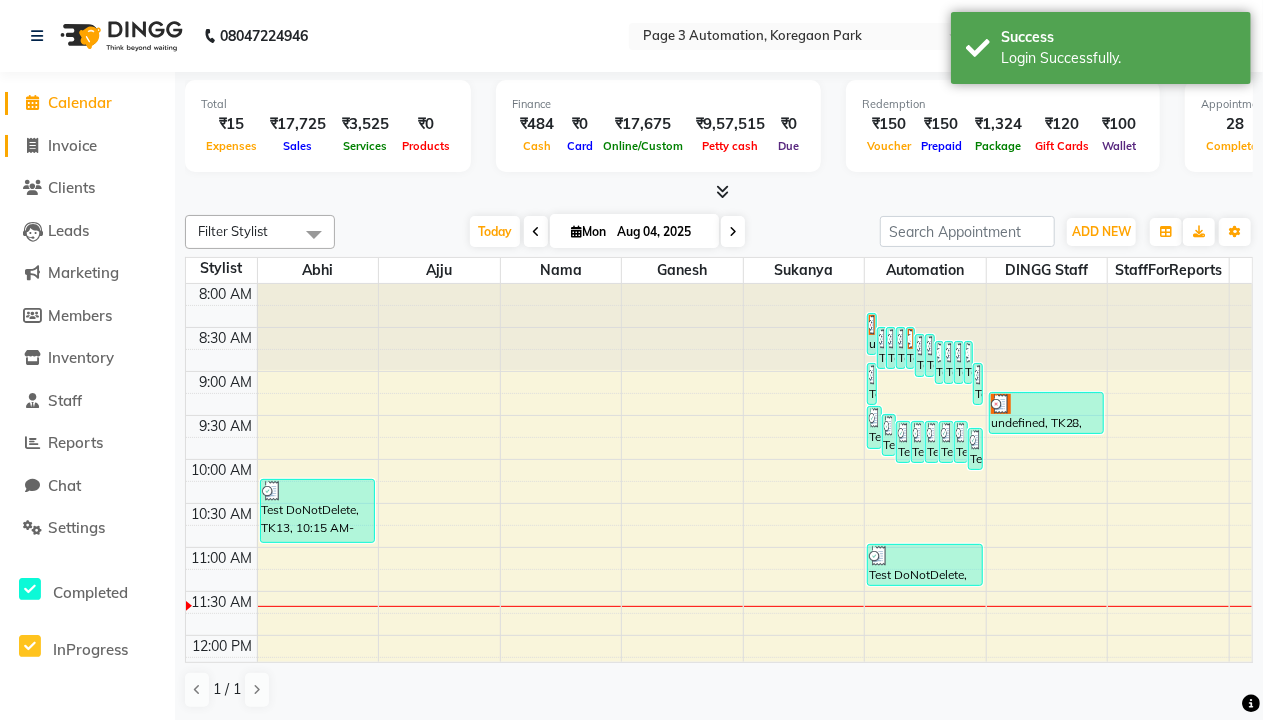 click on "Invoice" 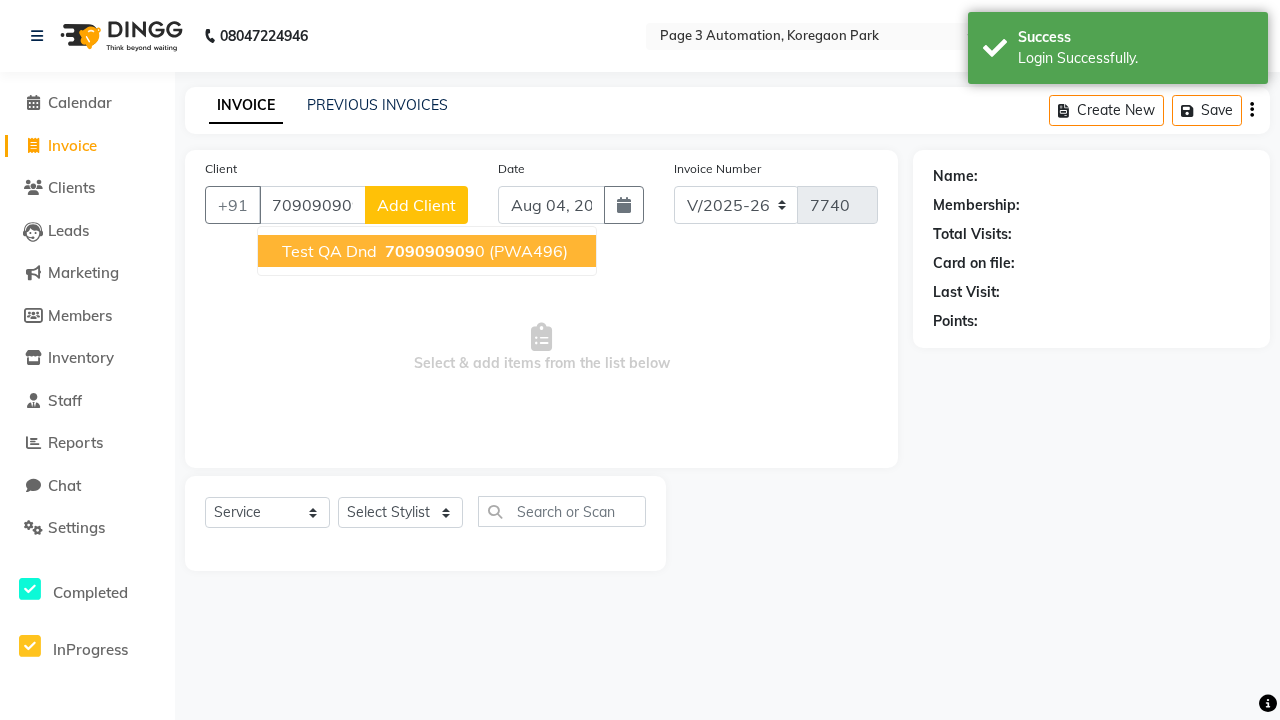 click on "709090909" at bounding box center (430, 251) 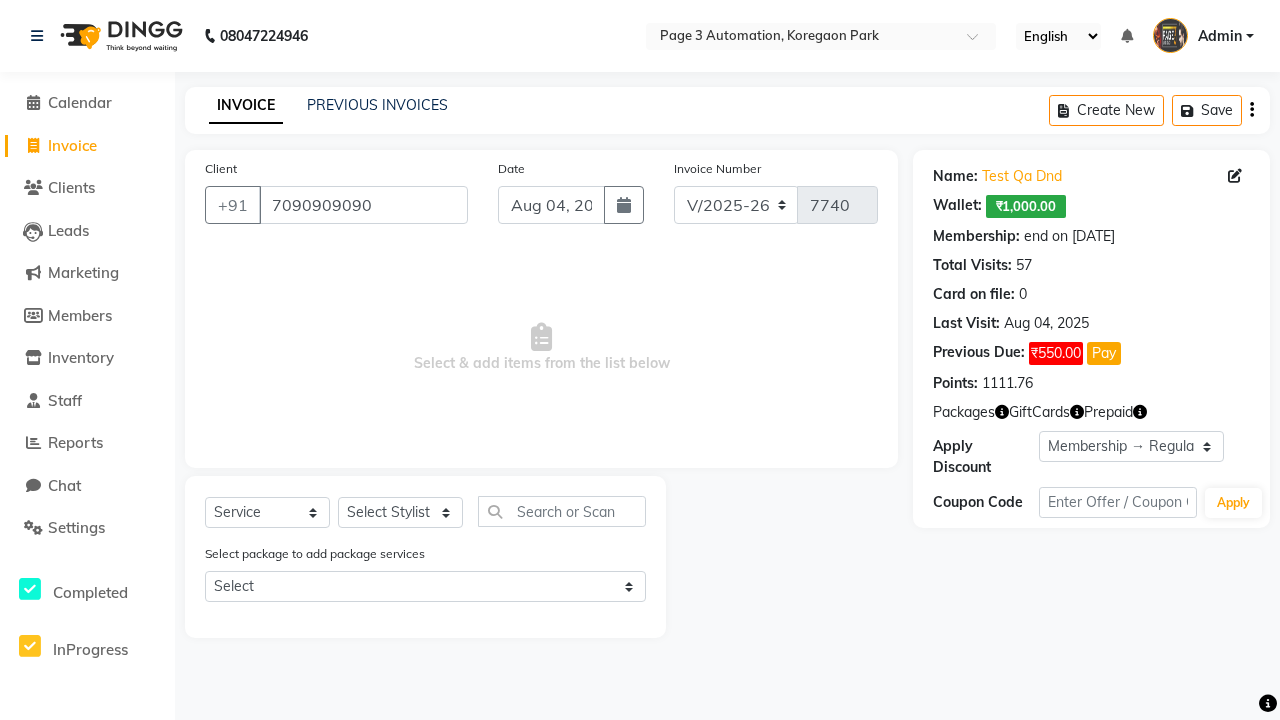 select on "0:" 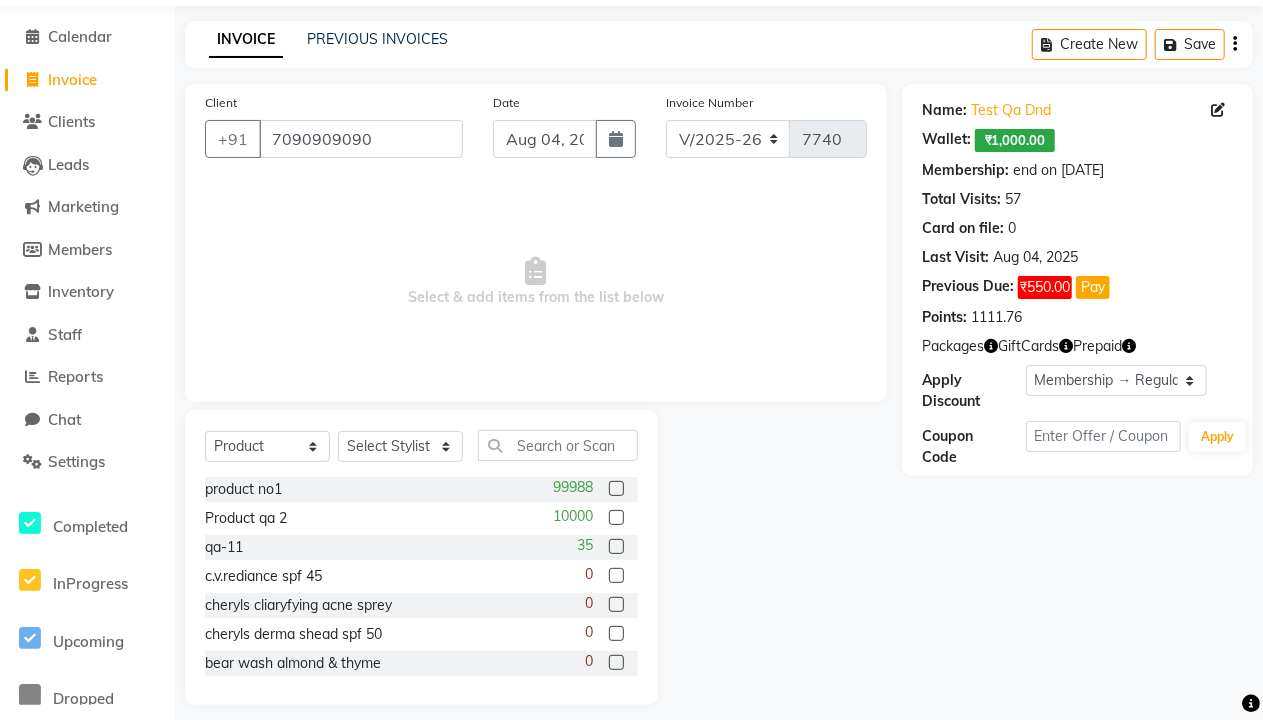 select on "71572" 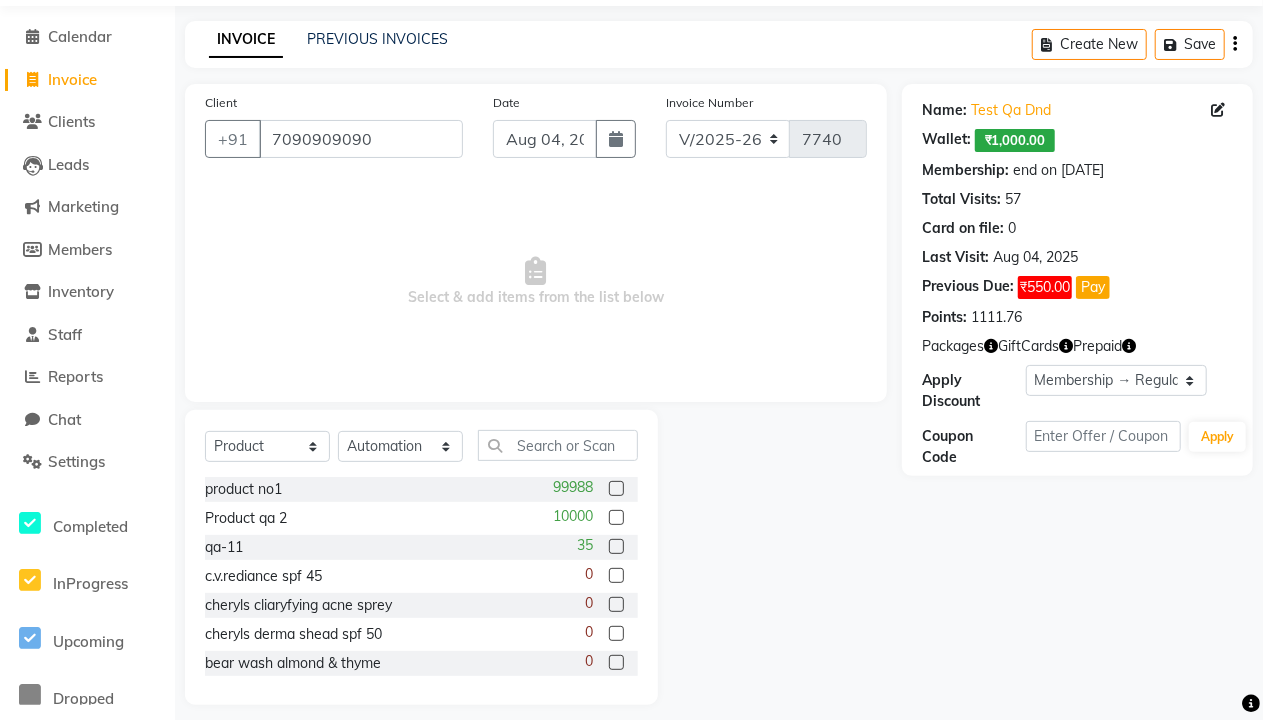 scroll, scrollTop: 80, scrollLeft: 0, axis: vertical 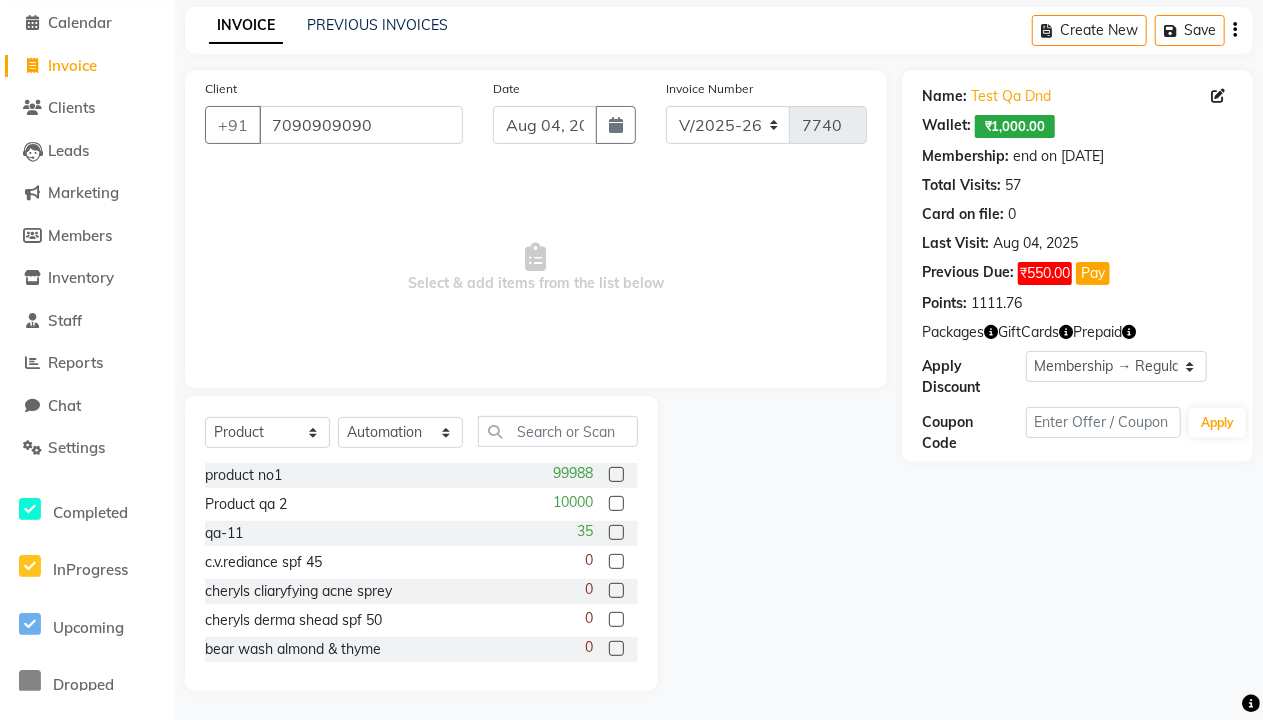 click 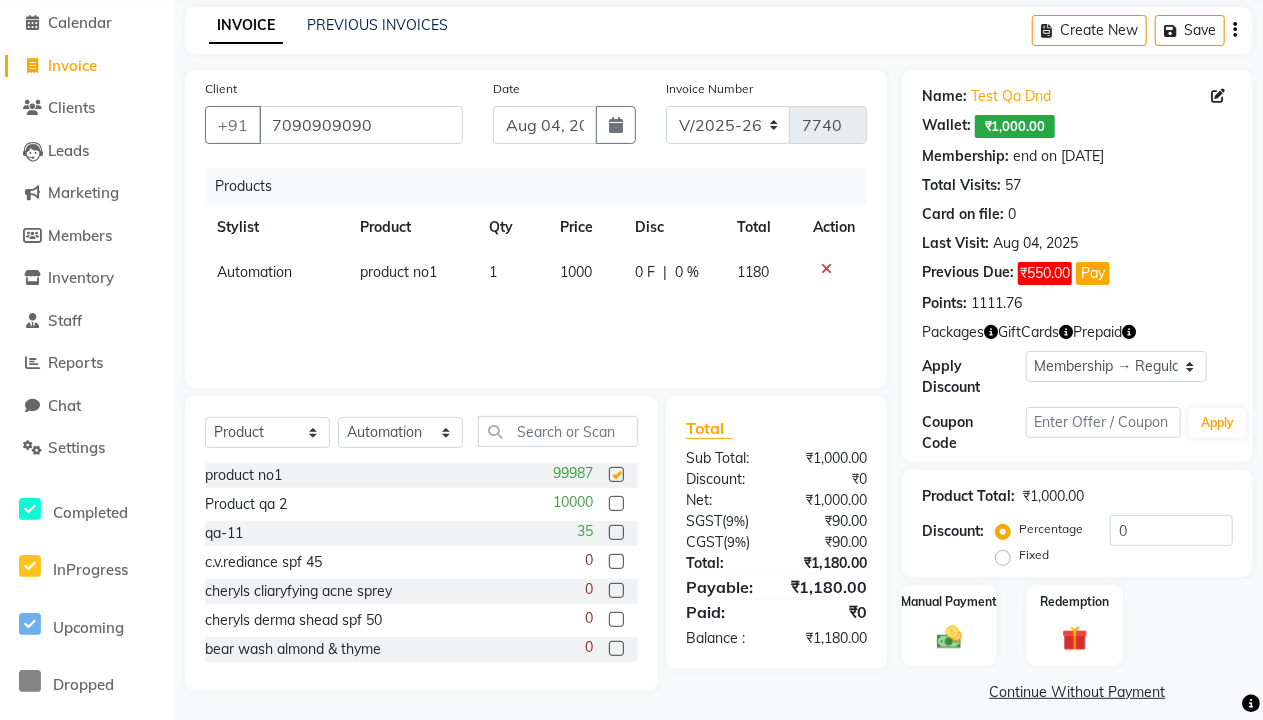 checkbox on "false" 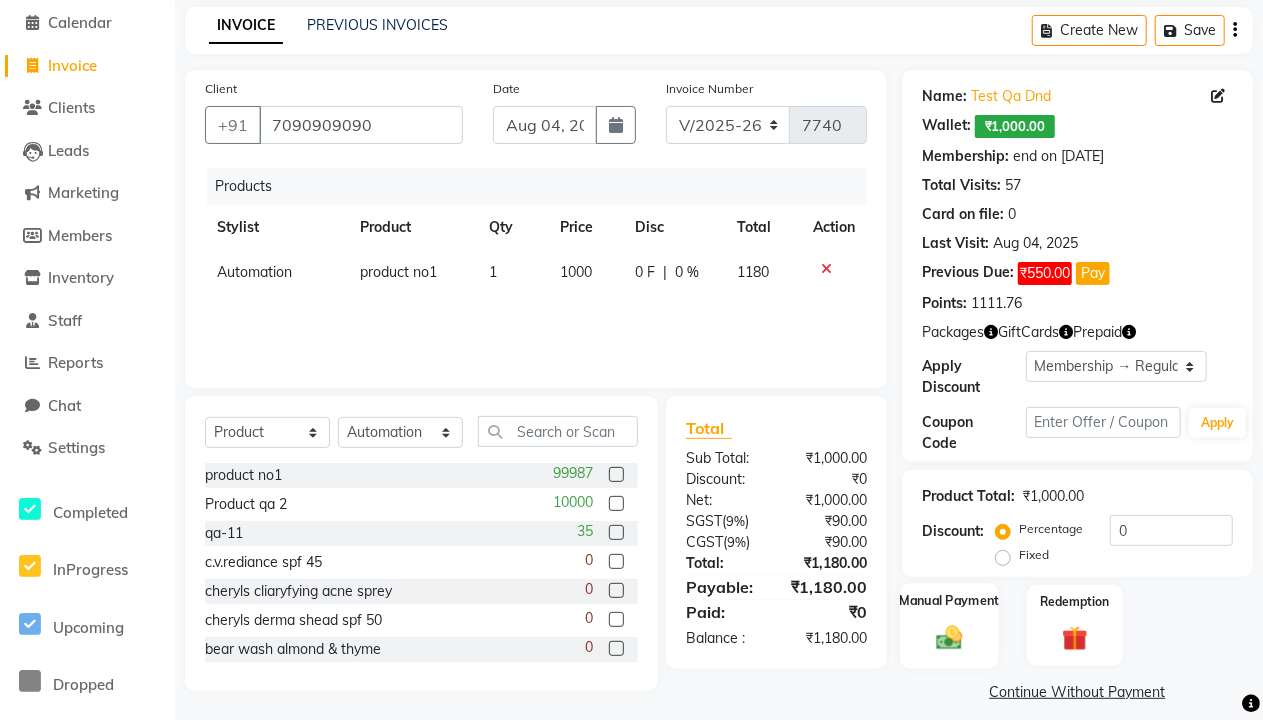 click 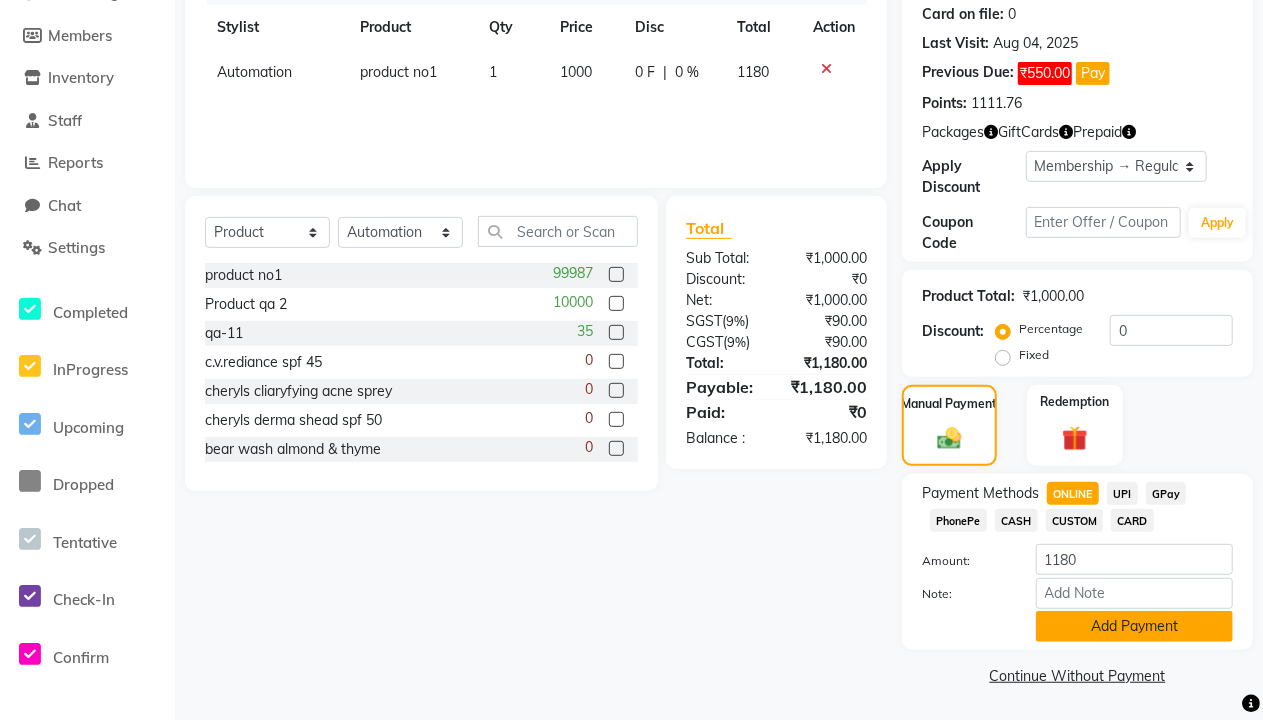 click on "Add Payment" 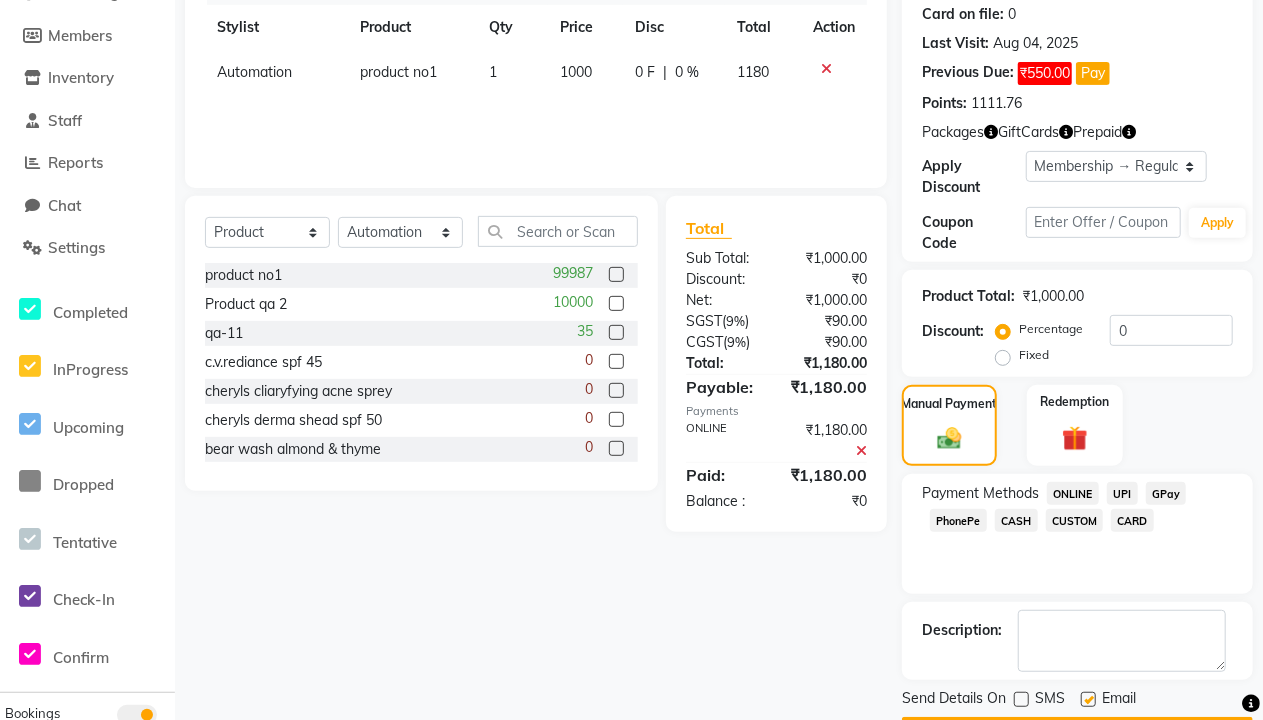 click 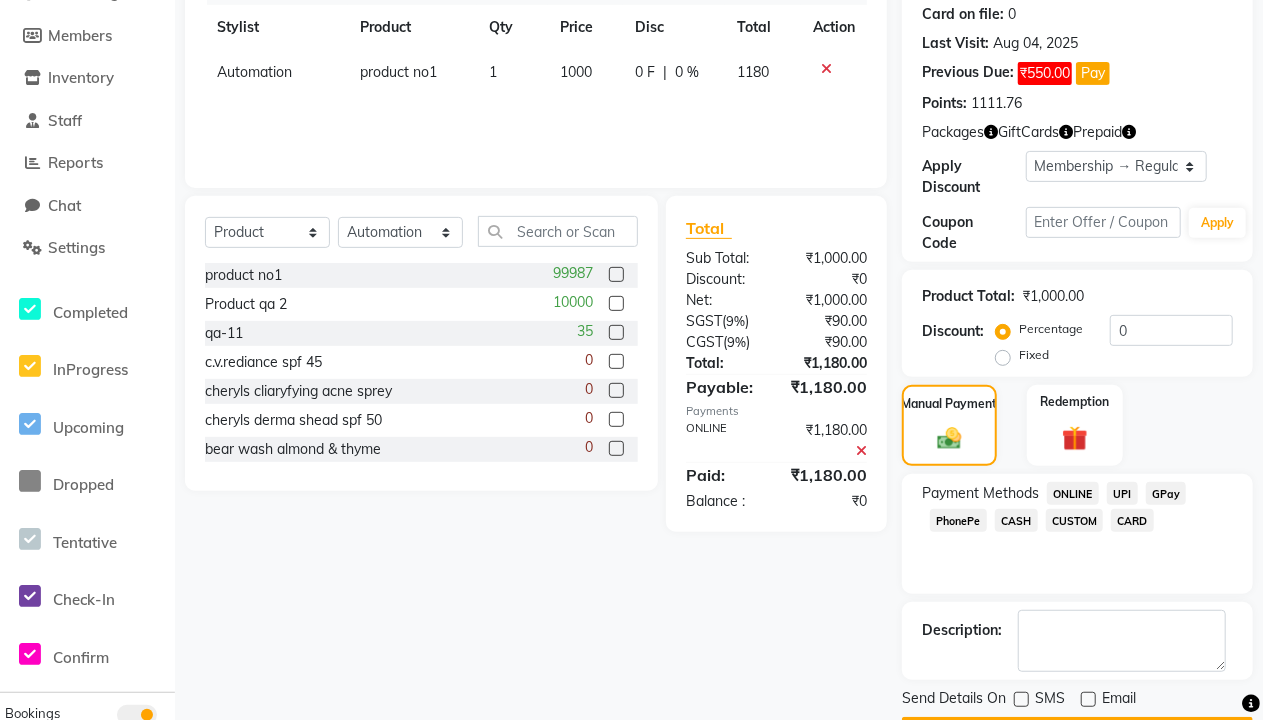 click on "Checkout" 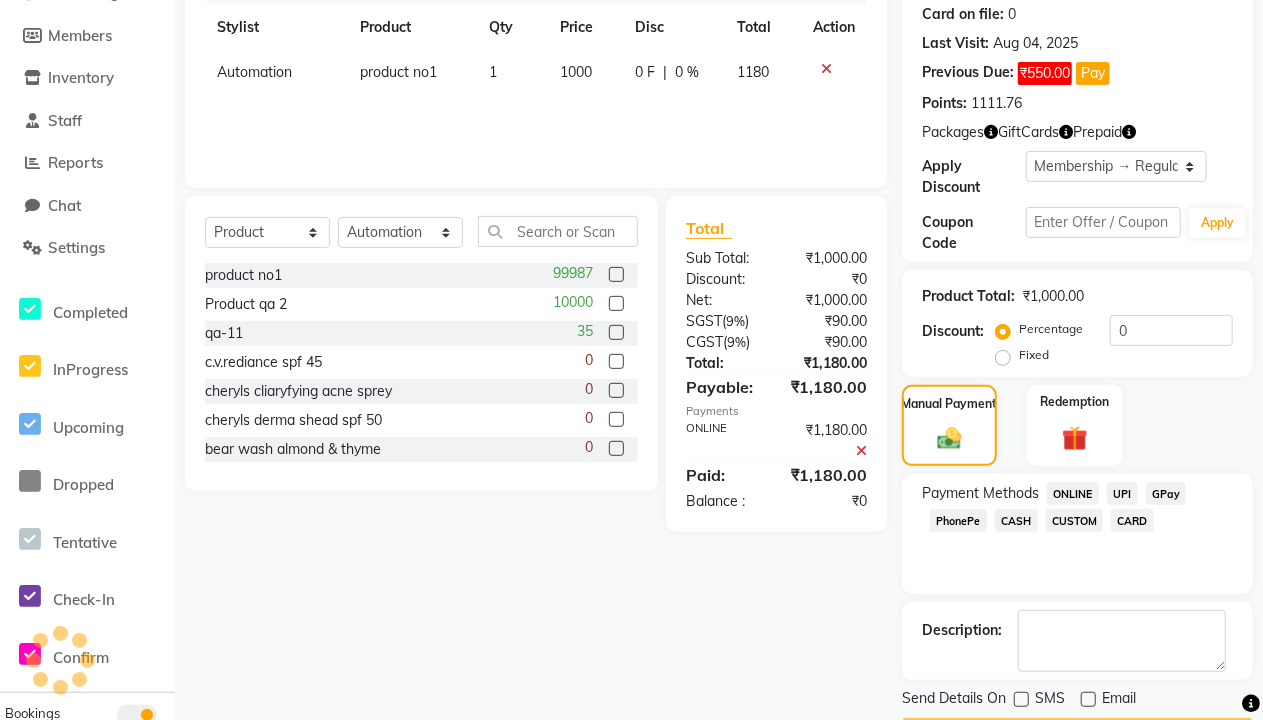 scroll, scrollTop: 306, scrollLeft: 0, axis: vertical 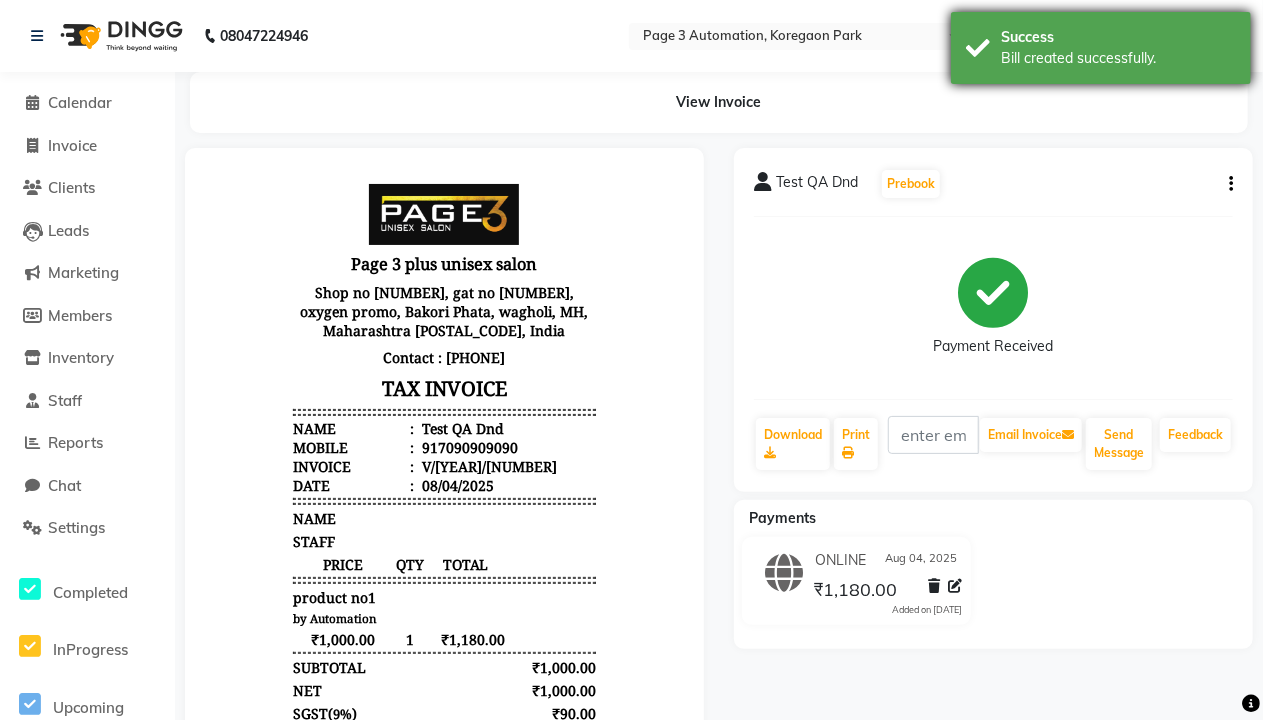 click on "Bill created successfully." at bounding box center (1118, 58) 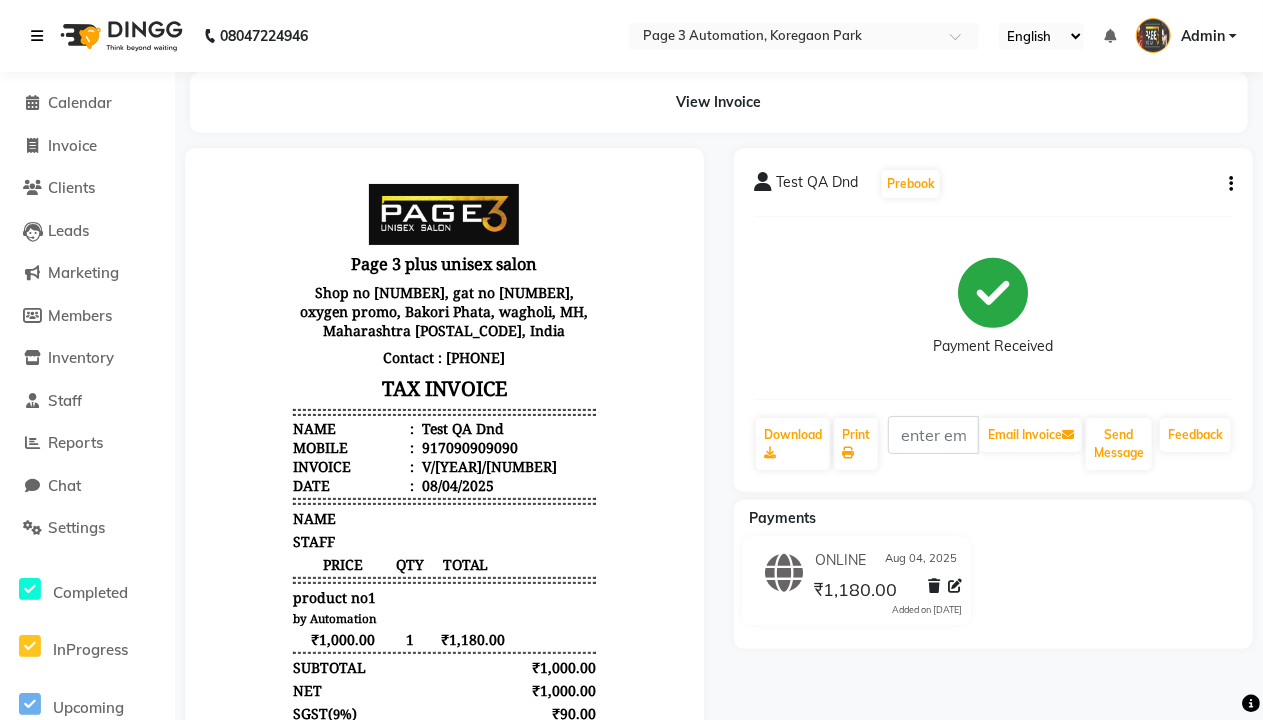click at bounding box center [37, 36] 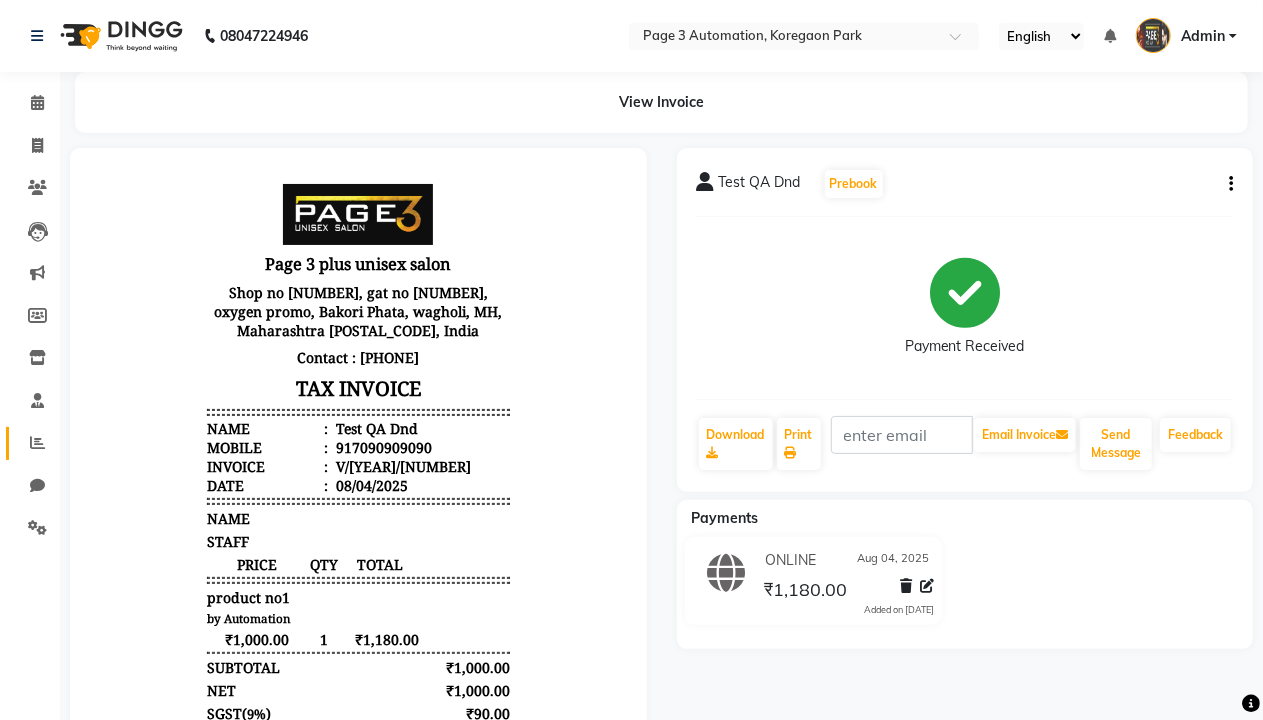 click 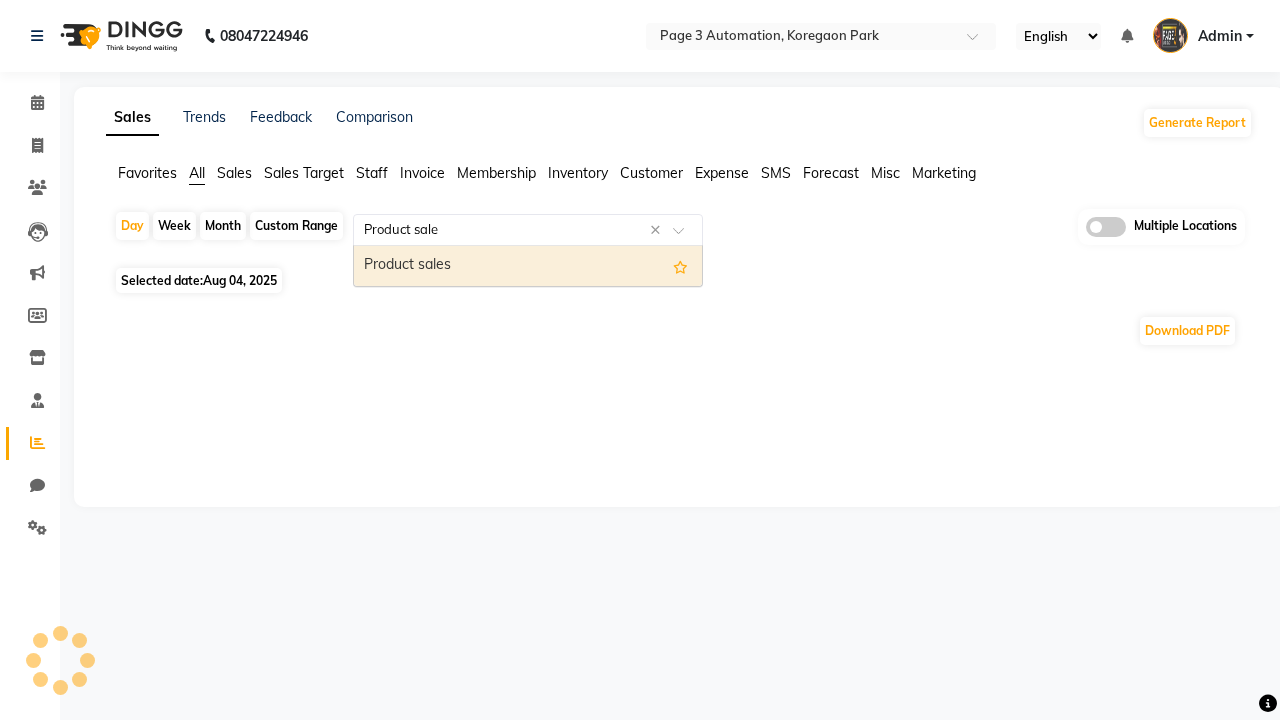 type on "Product sales" 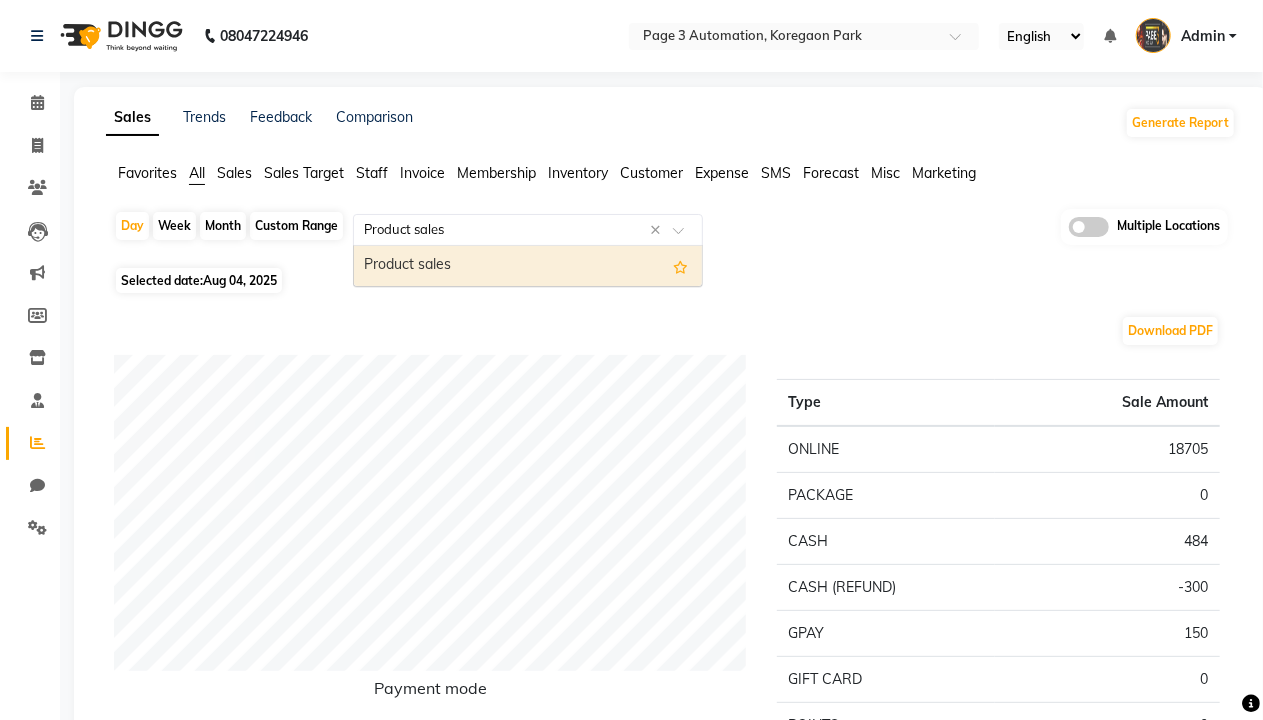 click on "Product sales" at bounding box center (528, 266) 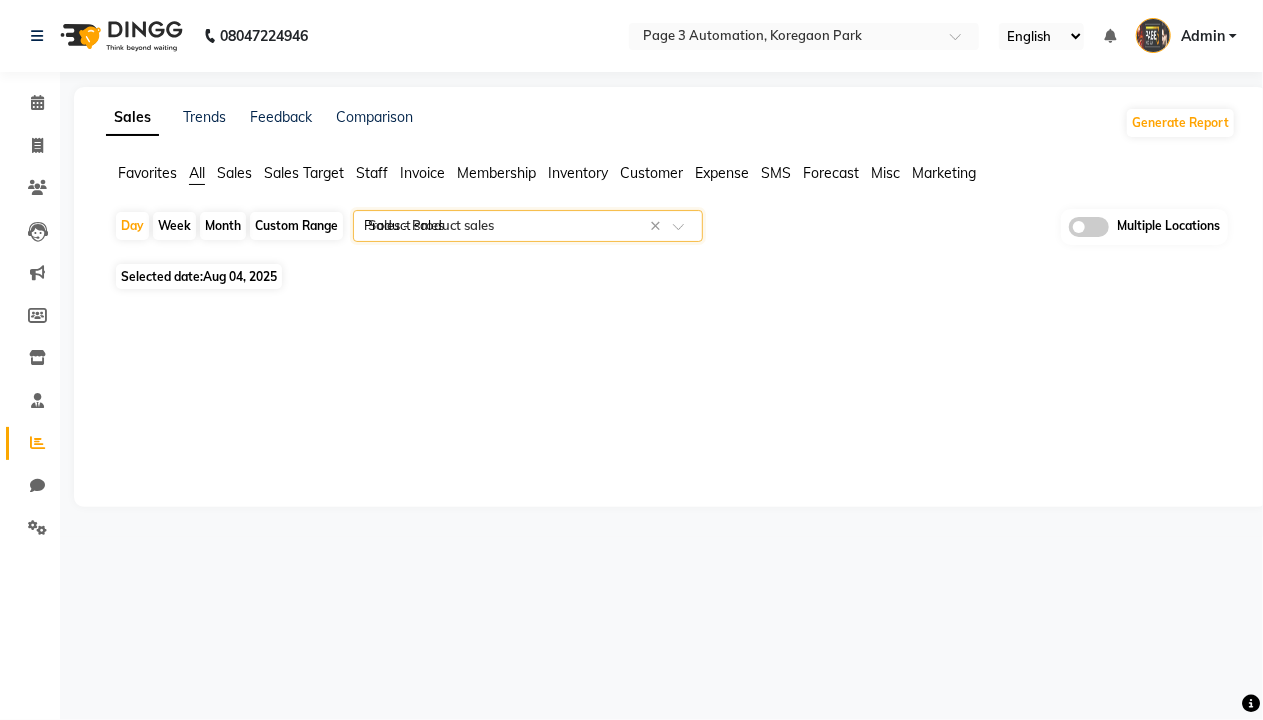 type 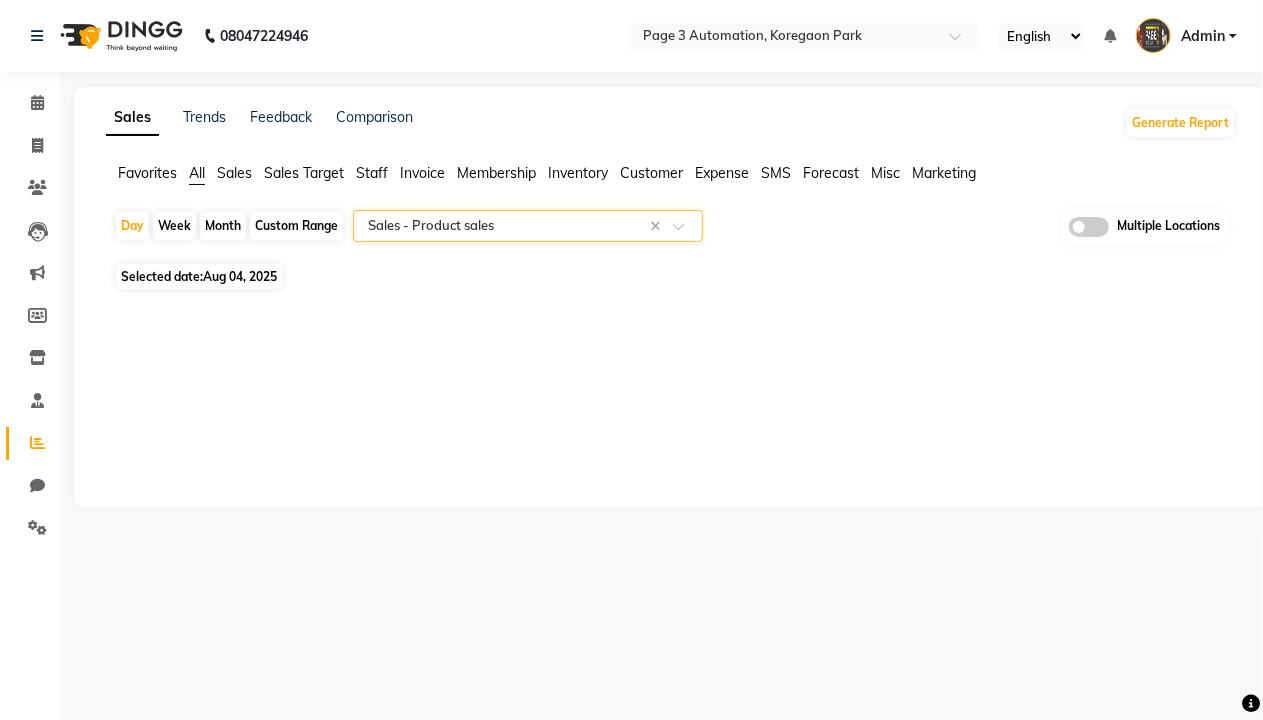 select on "full_report" 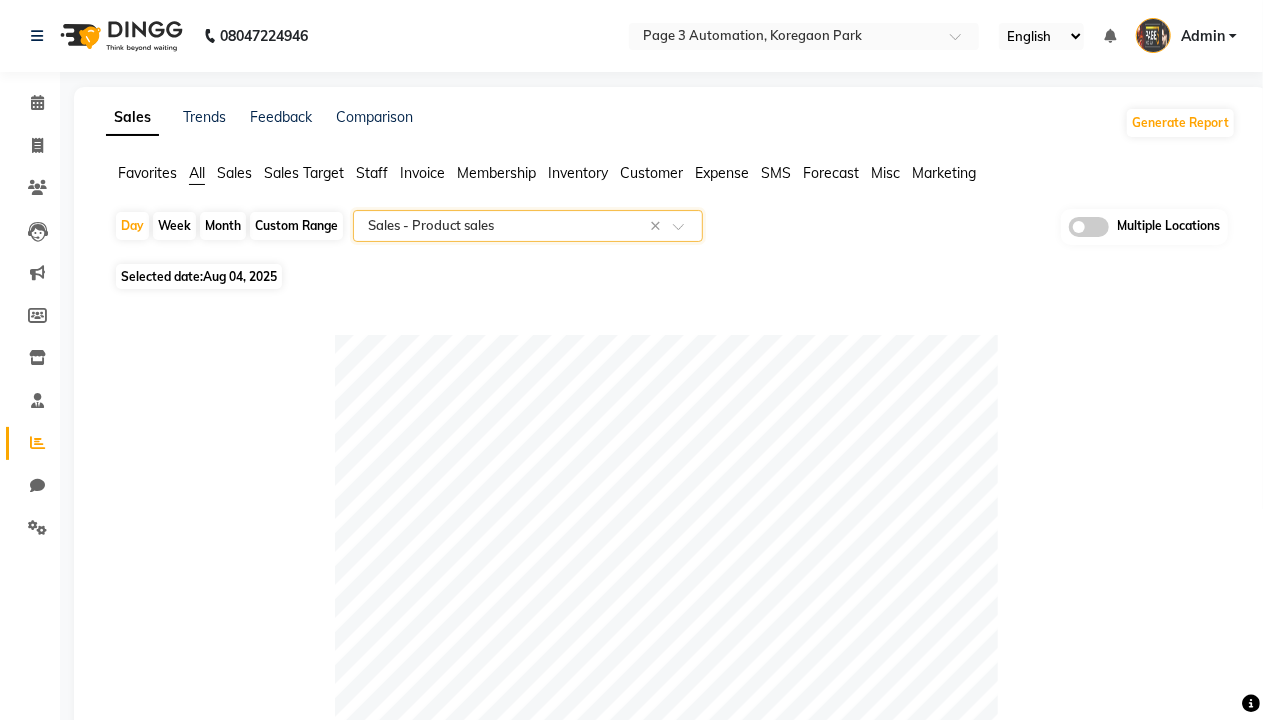 click on "Admin" at bounding box center (1203, 36) 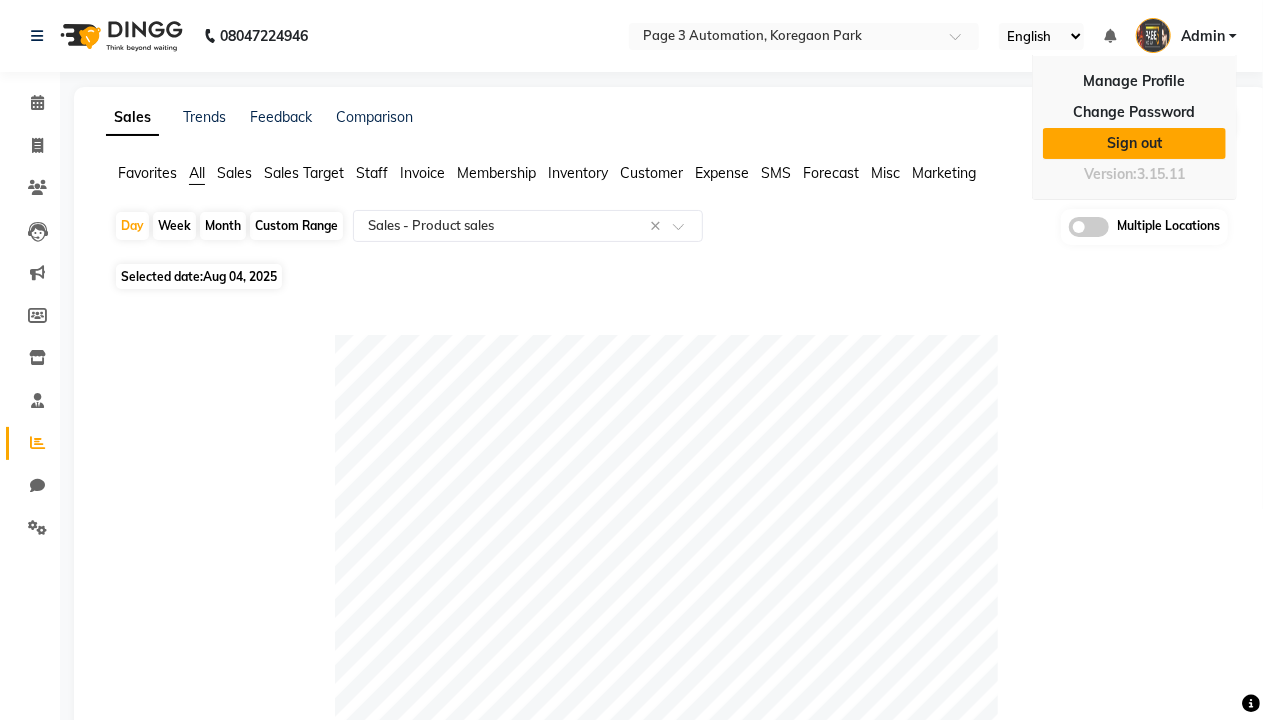 click on "Sign out" at bounding box center (1134, 143) 